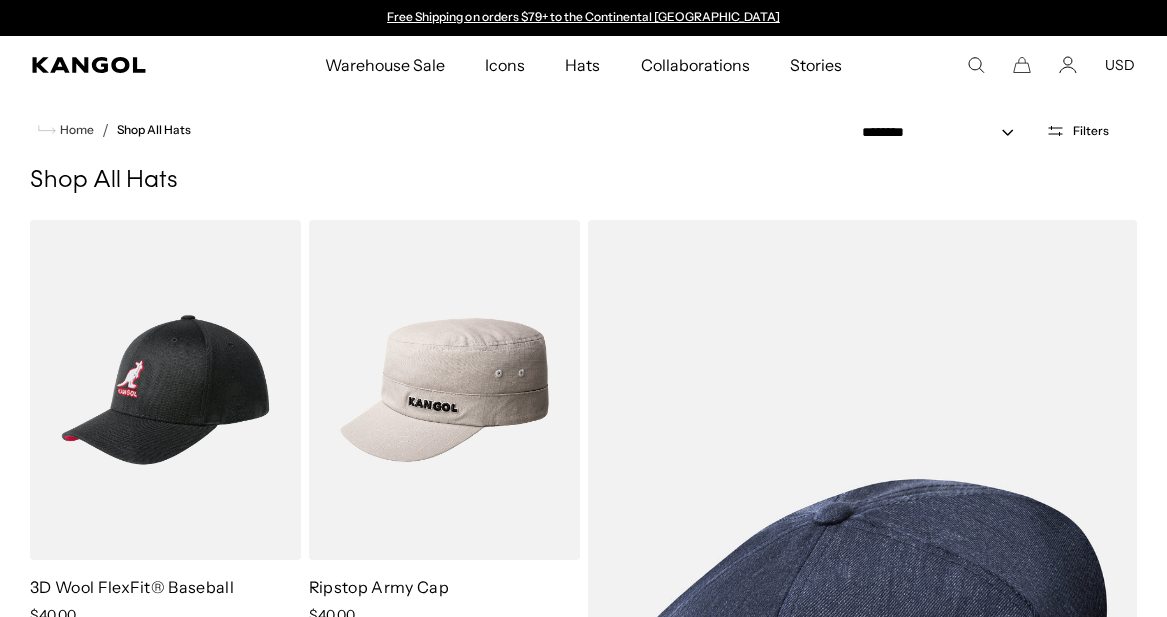 scroll, scrollTop: 580, scrollLeft: 0, axis: vertical 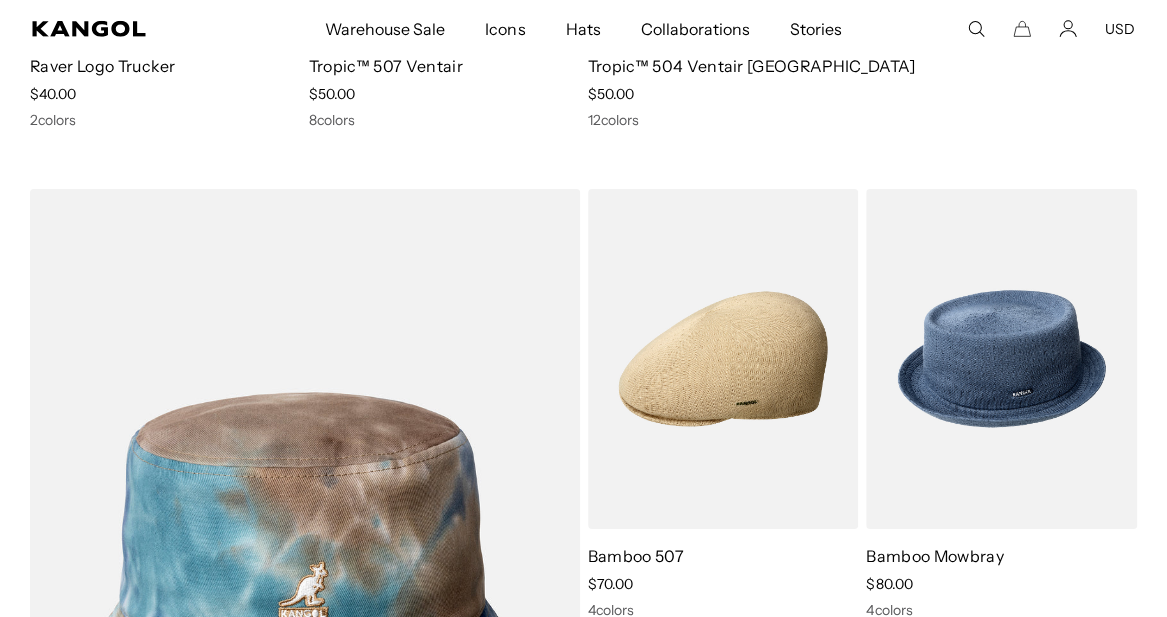 click 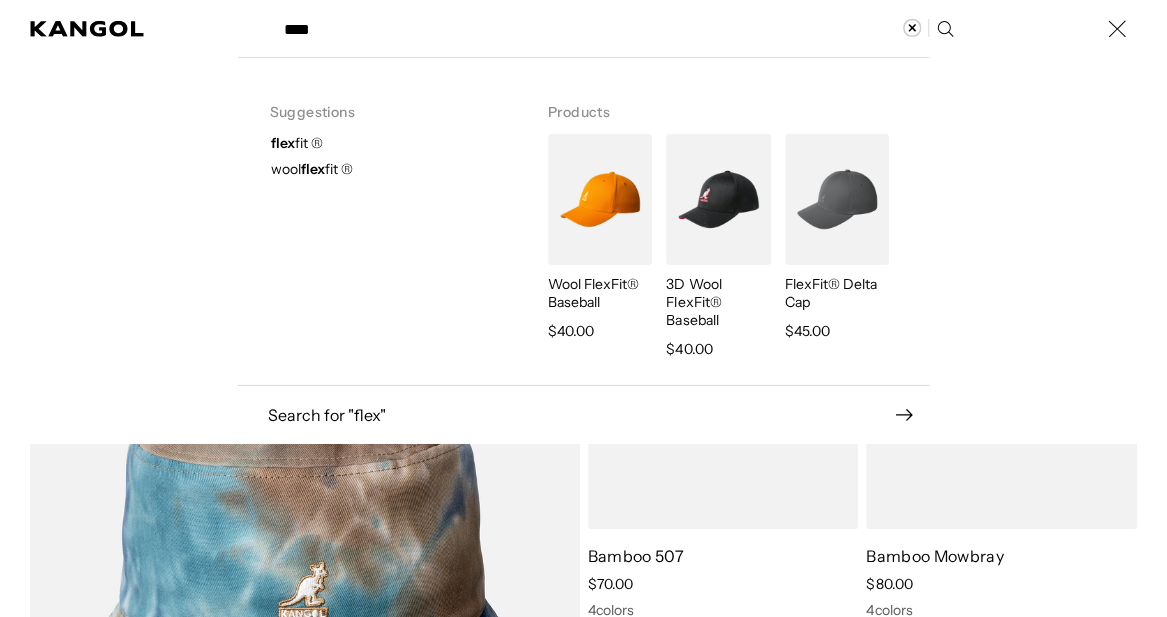 scroll, scrollTop: 0, scrollLeft: 0, axis: both 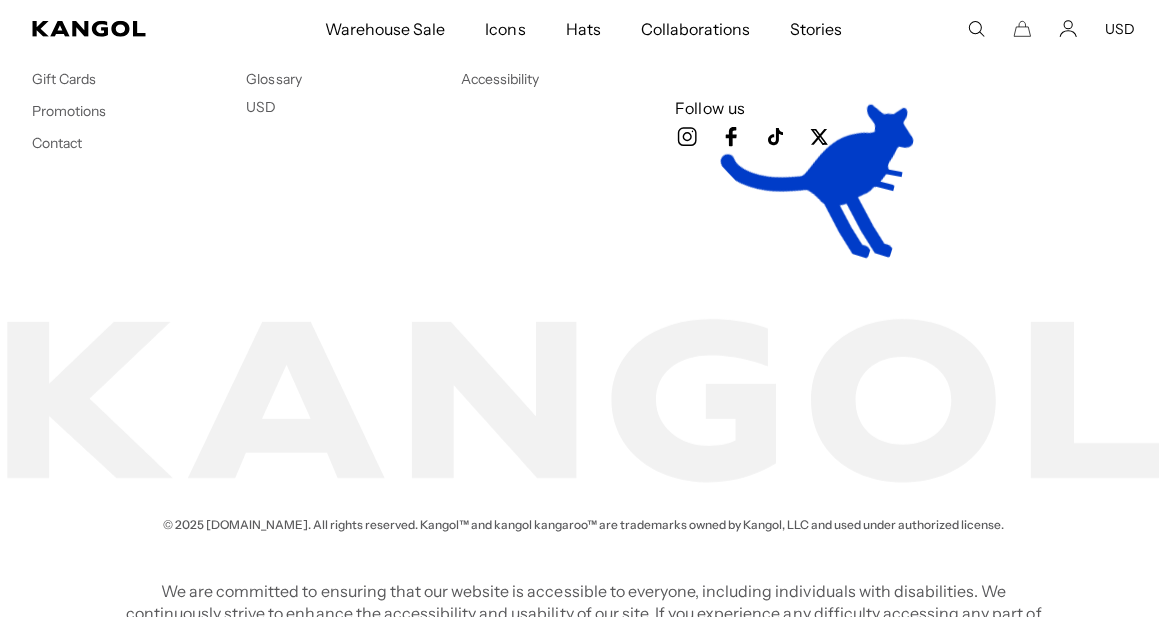click 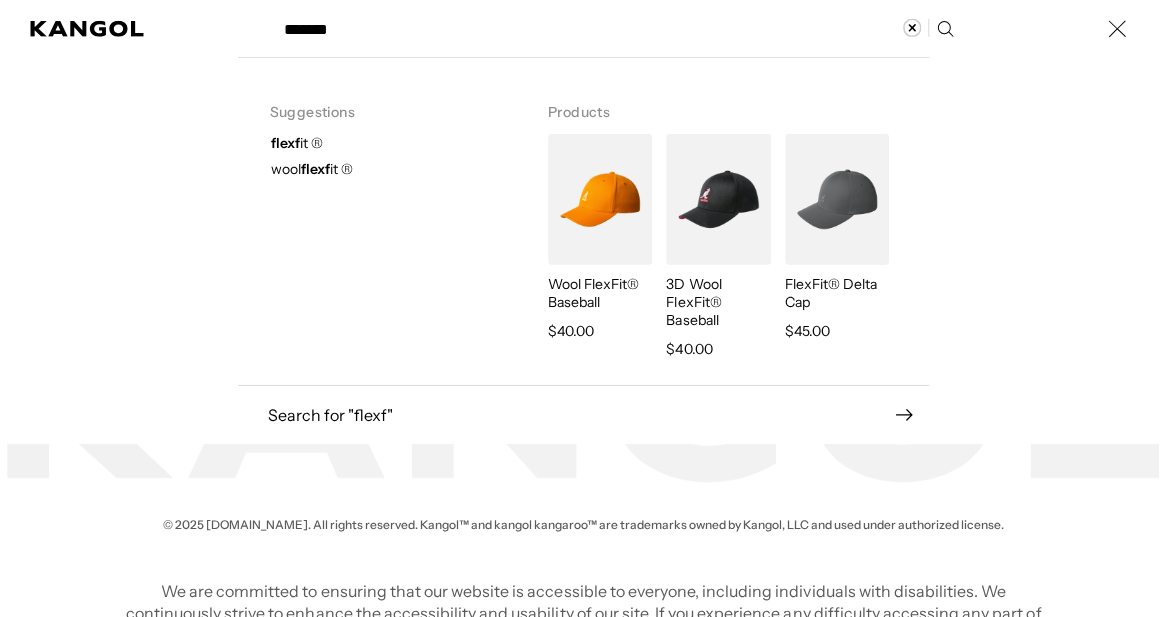 scroll, scrollTop: 0, scrollLeft: 0, axis: both 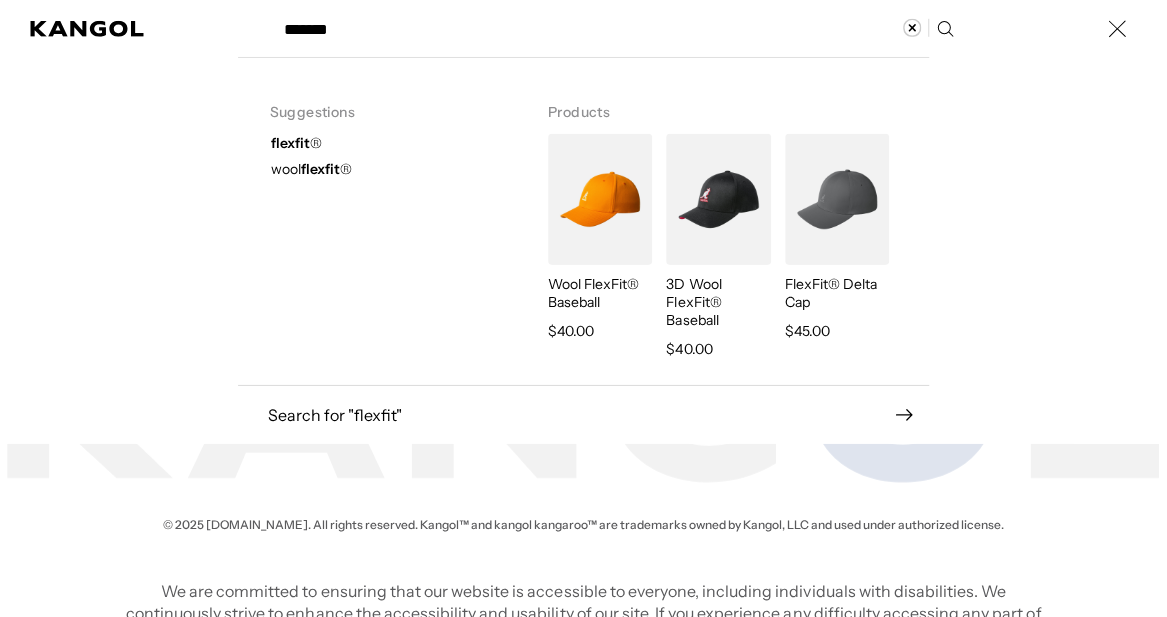 type on "*******" 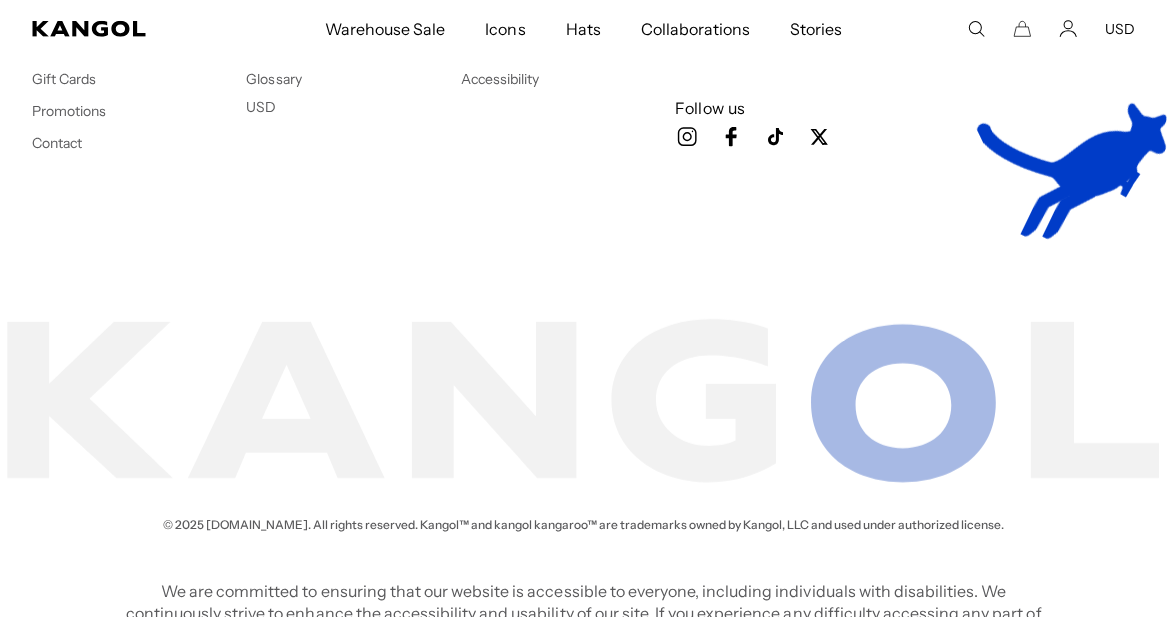 scroll 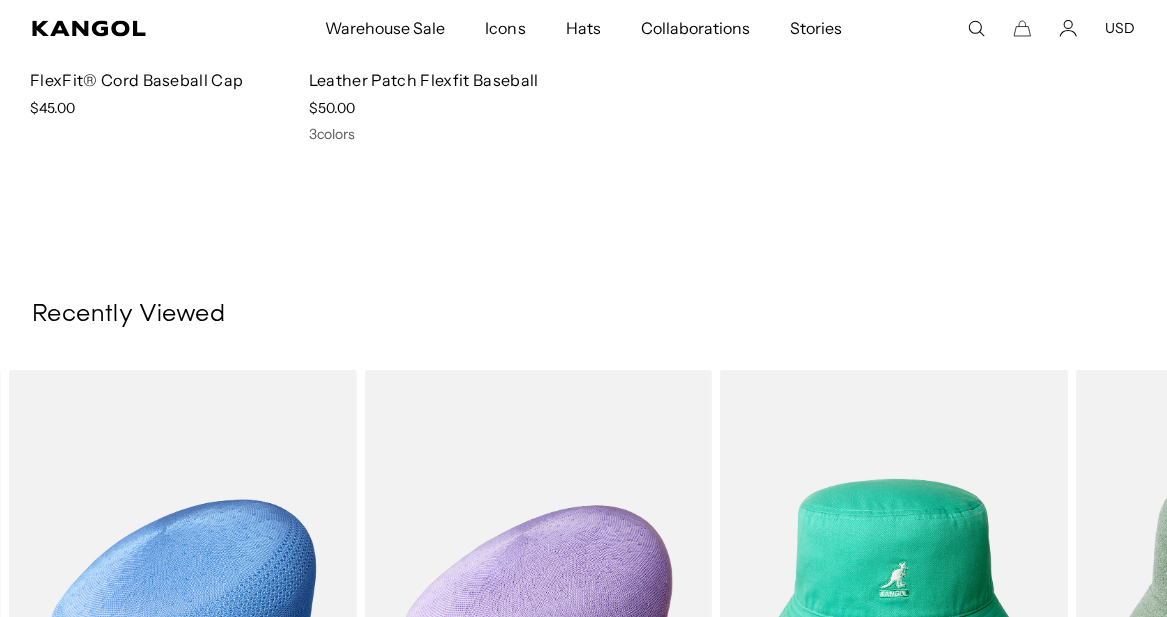 click on "Hats" at bounding box center [582, 29] 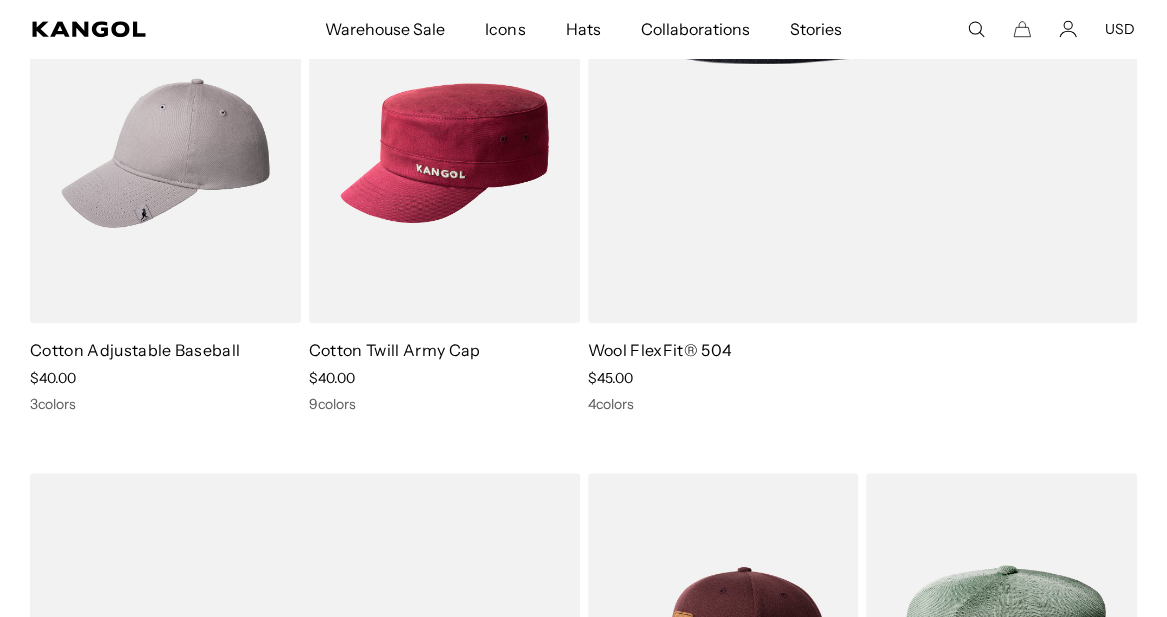 scroll, scrollTop: 698, scrollLeft: 0, axis: vertical 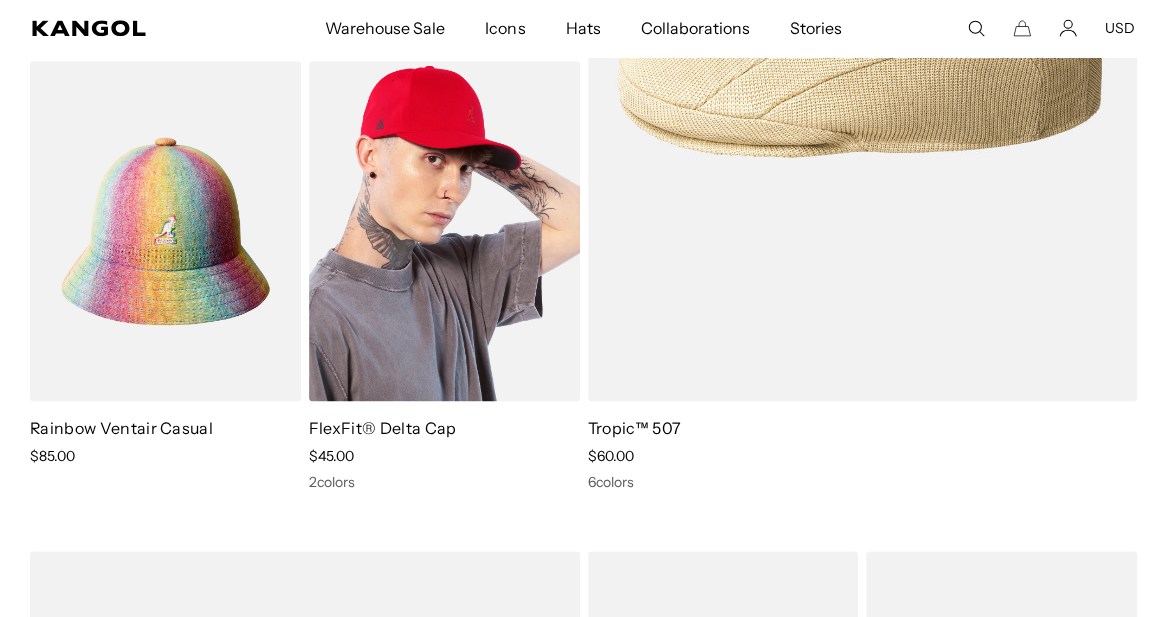 click at bounding box center (444, 232) 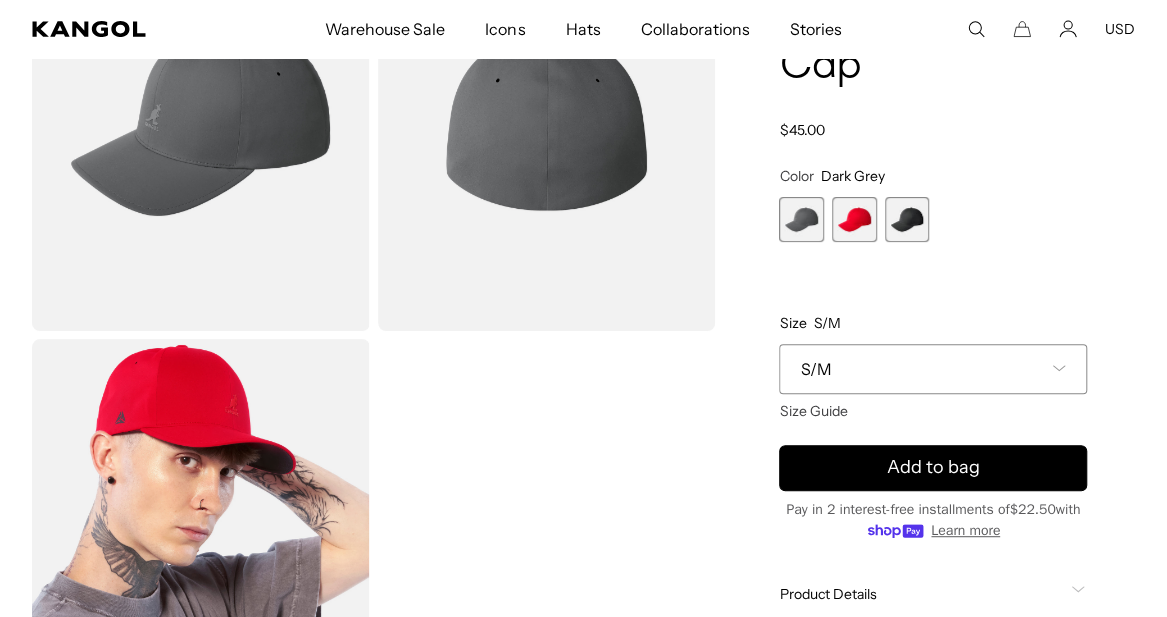 scroll, scrollTop: 195, scrollLeft: 0, axis: vertical 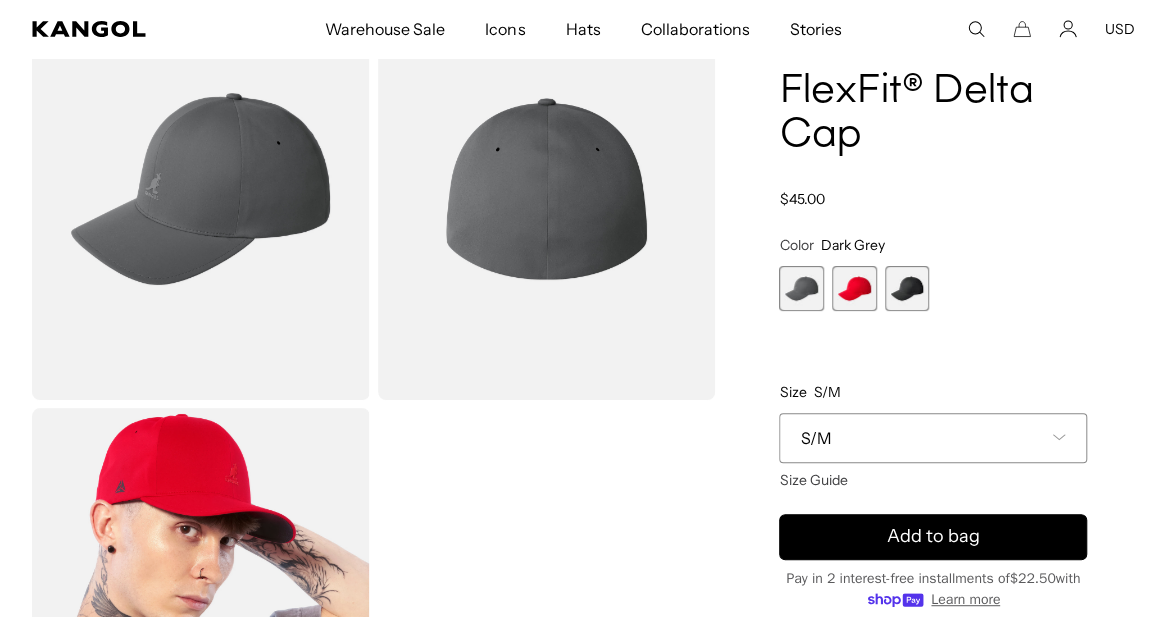 click at bounding box center (907, 288) 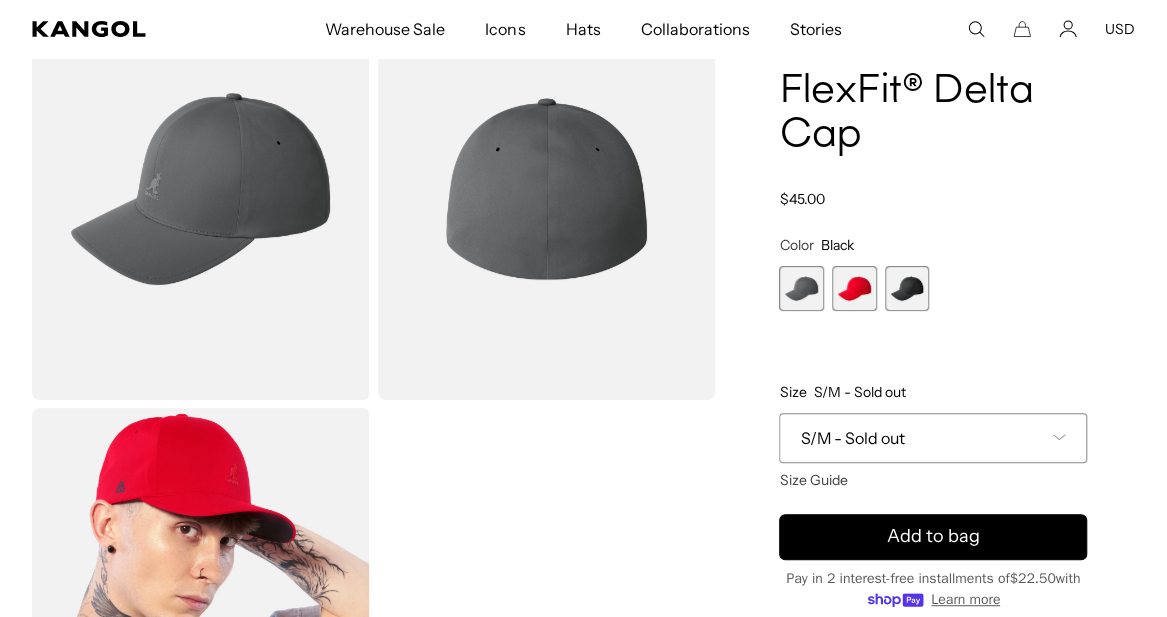 scroll, scrollTop: 0, scrollLeft: 412, axis: horizontal 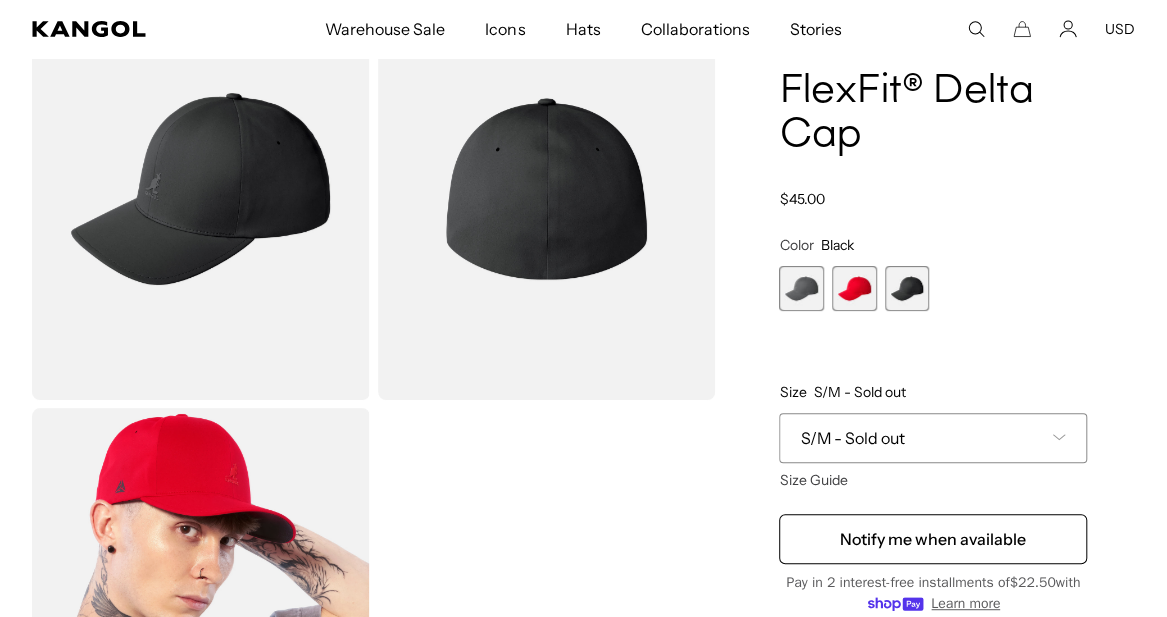 click 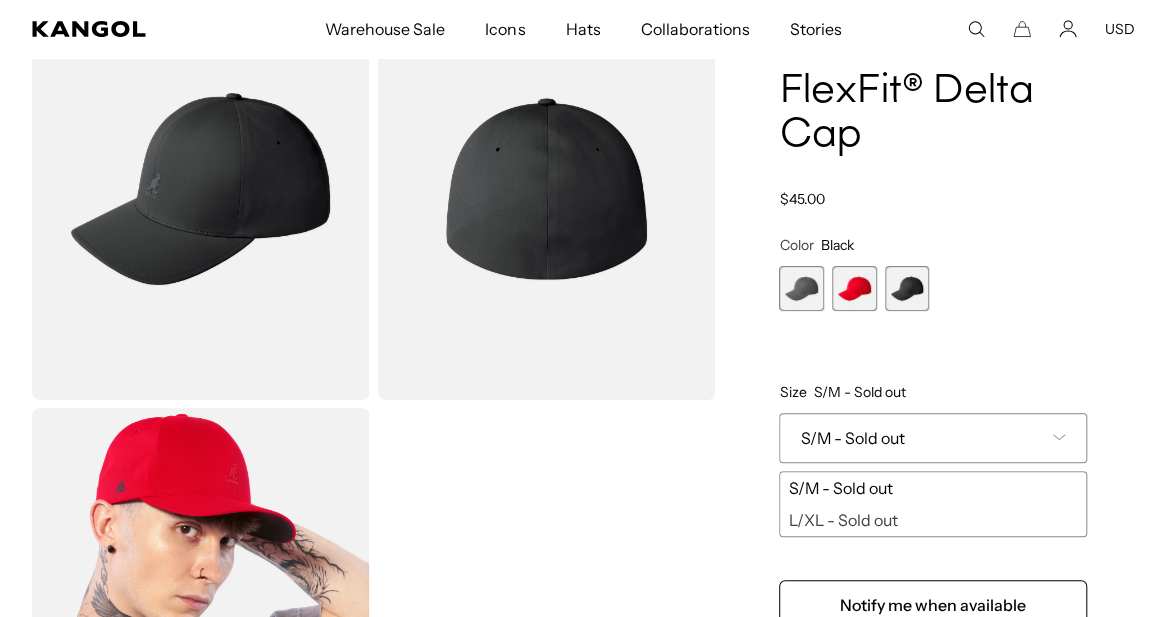 click on "L/XL - Sold out" at bounding box center (933, 520) 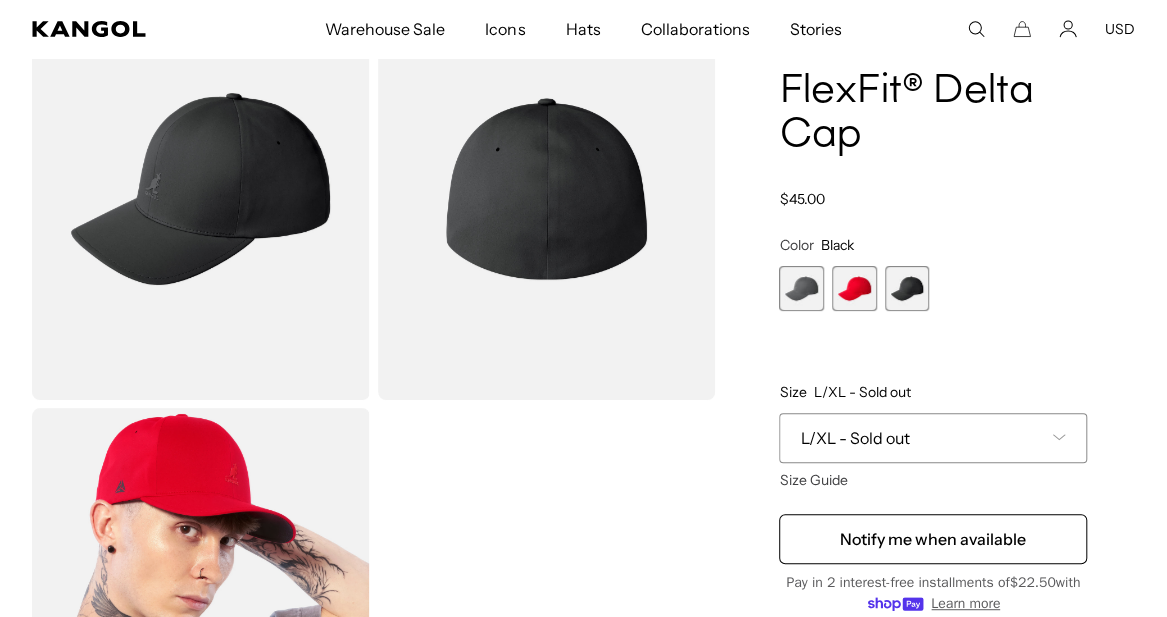 scroll, scrollTop: 0, scrollLeft: 412, axis: horizontal 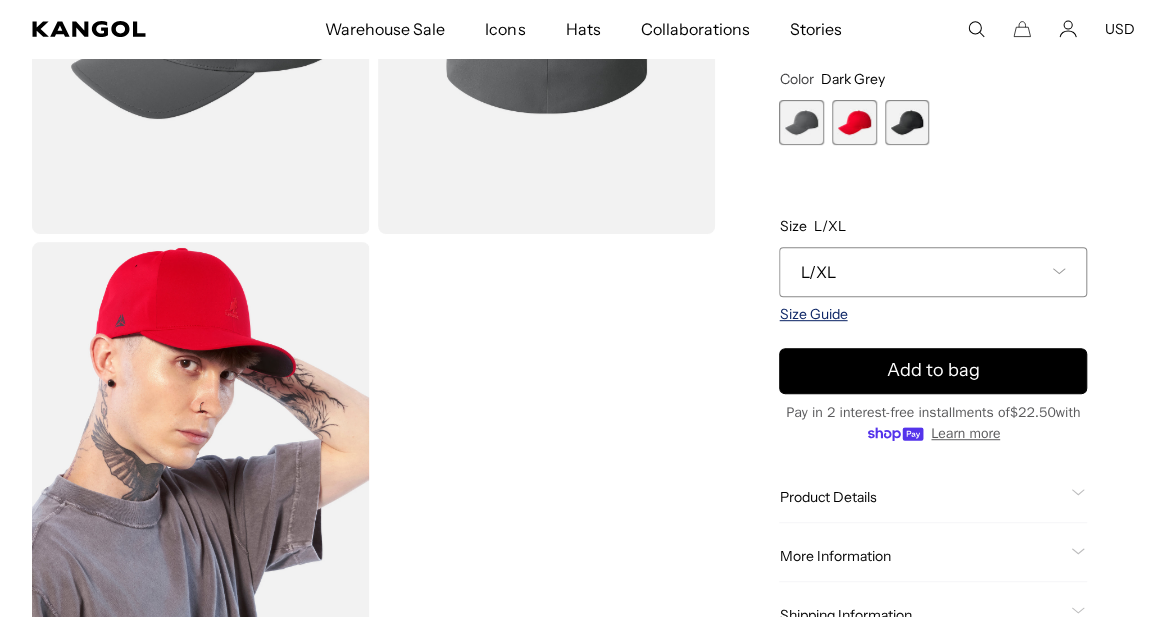 click on "Size Guide" at bounding box center (813, 314) 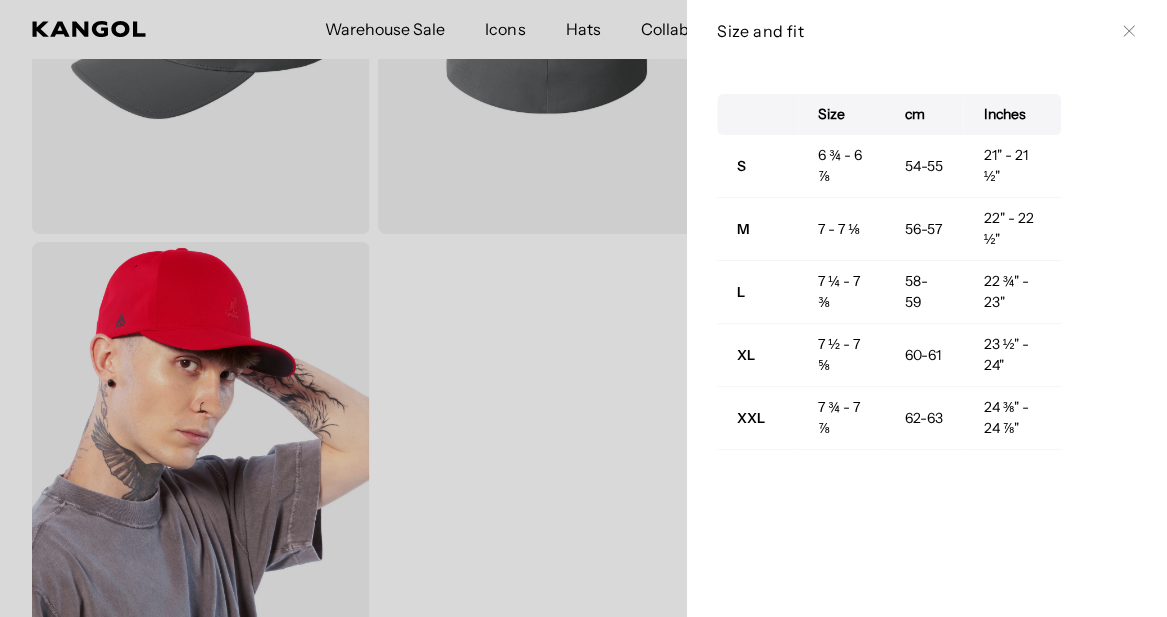 scroll, scrollTop: 0, scrollLeft: 0, axis: both 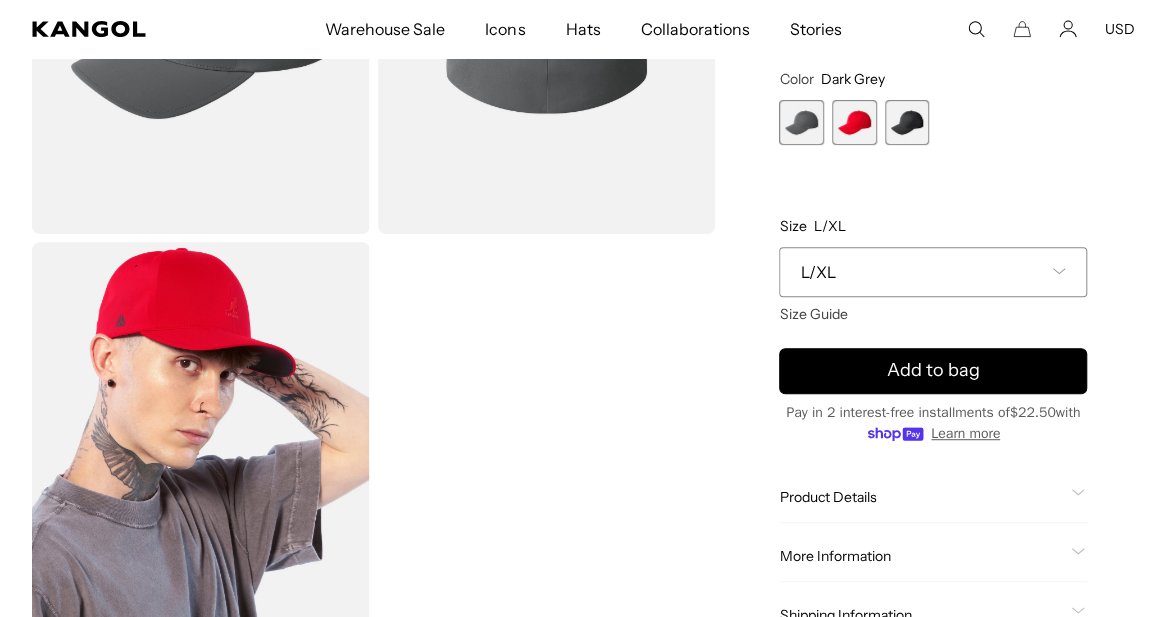 click 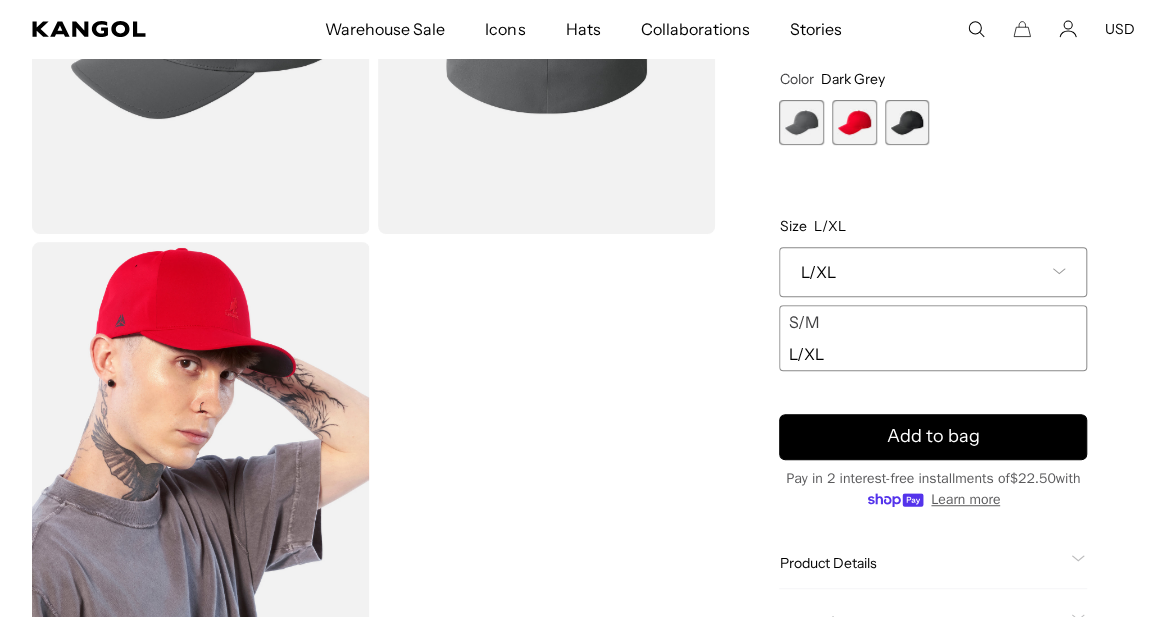 scroll, scrollTop: 0, scrollLeft: 0, axis: both 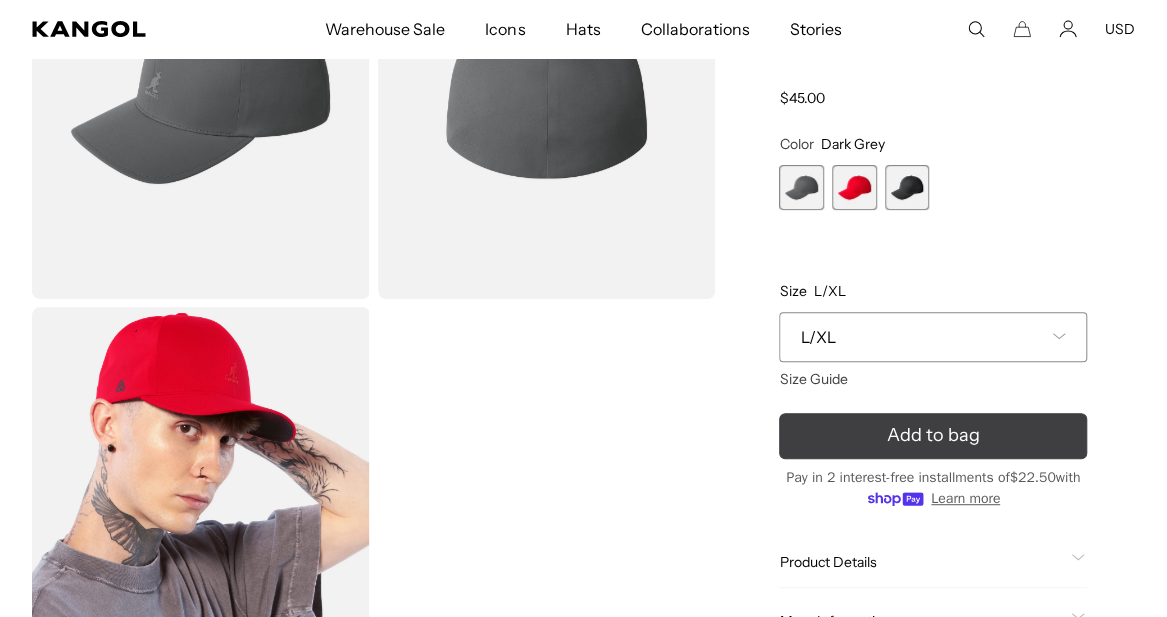 click on "Add to bag" at bounding box center [933, 436] 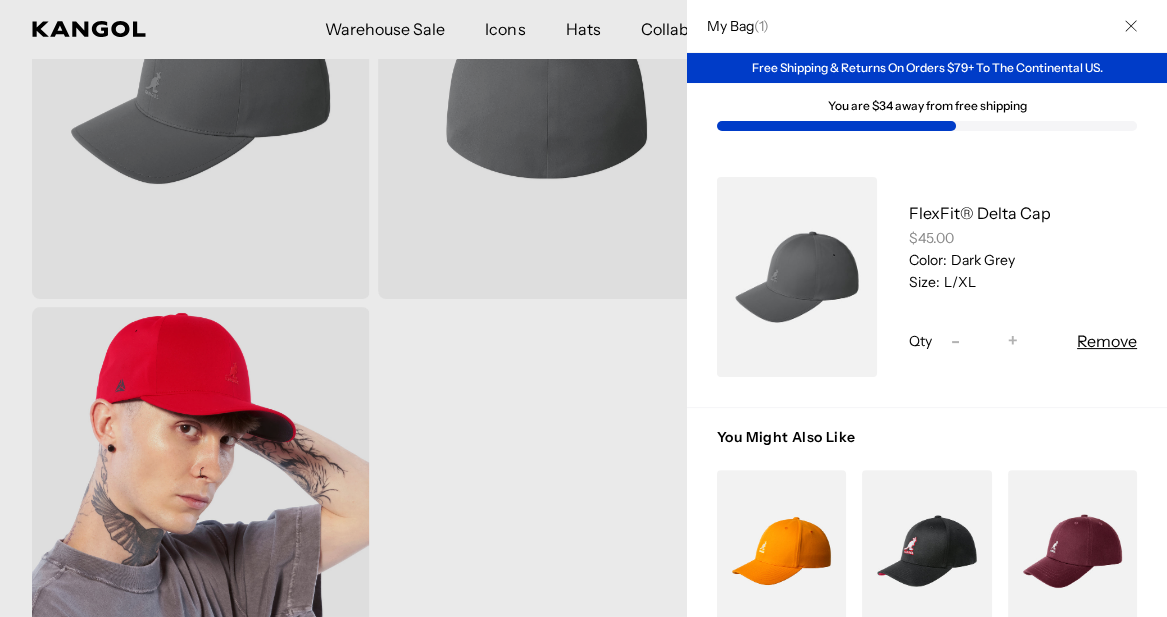 scroll, scrollTop: 0, scrollLeft: 0, axis: both 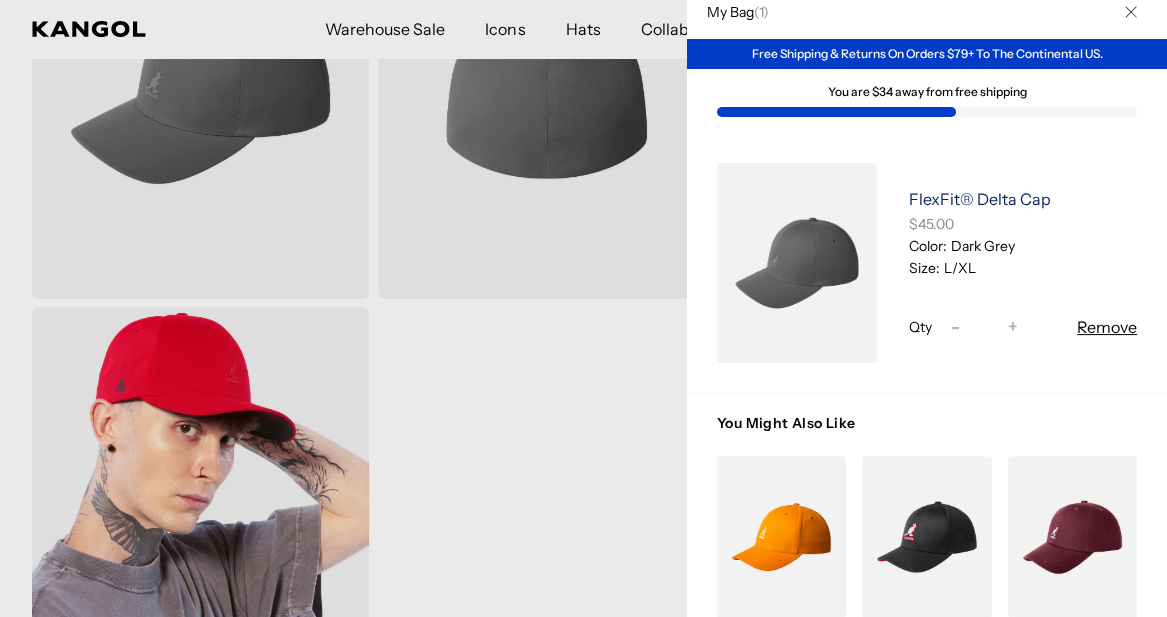click on "FlexFit® Delta Cap" at bounding box center [980, 199] 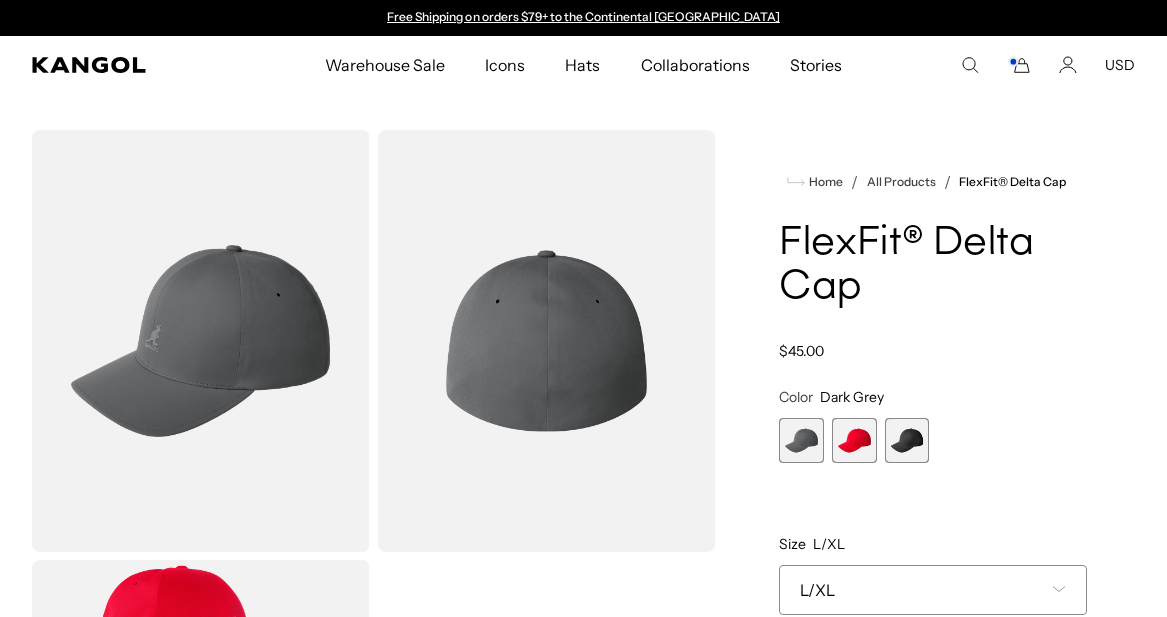 scroll, scrollTop: 0, scrollLeft: 0, axis: both 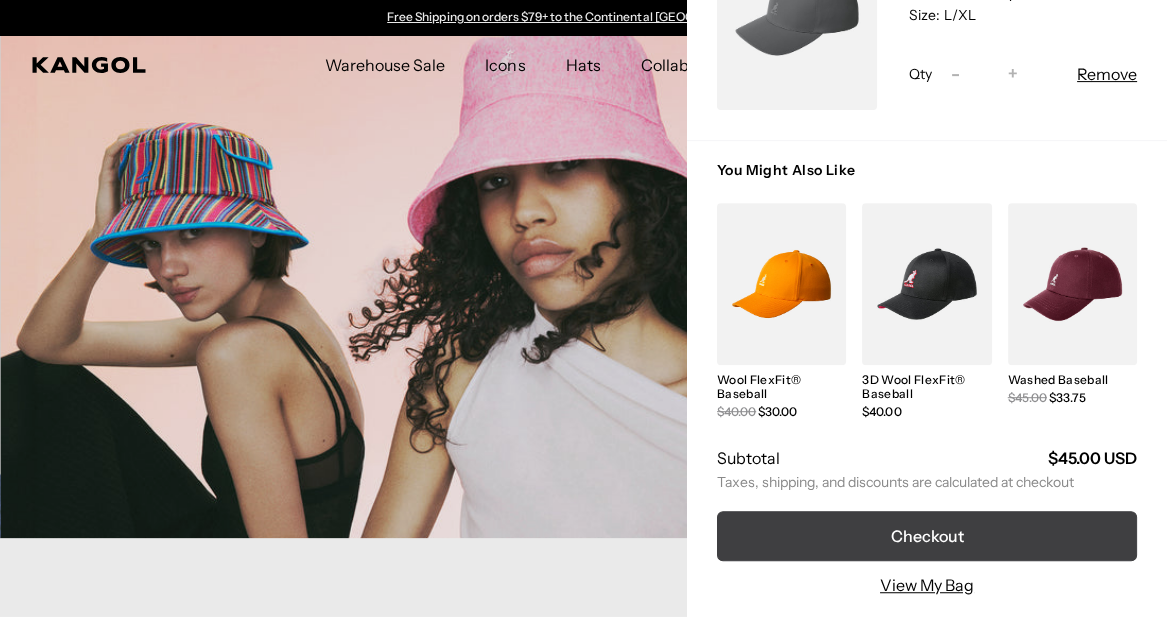 click on "Checkout" at bounding box center [927, 536] 